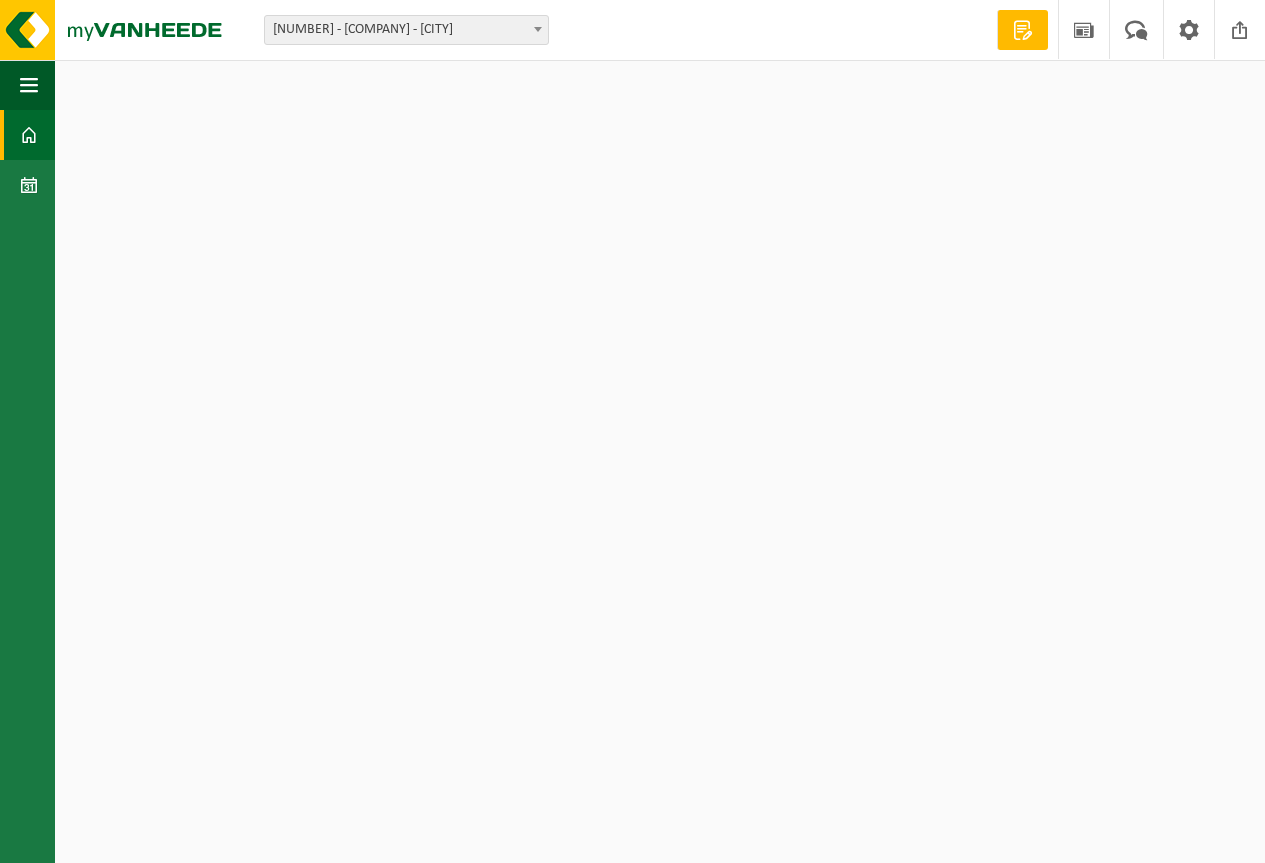 scroll, scrollTop: 0, scrollLeft: 0, axis: both 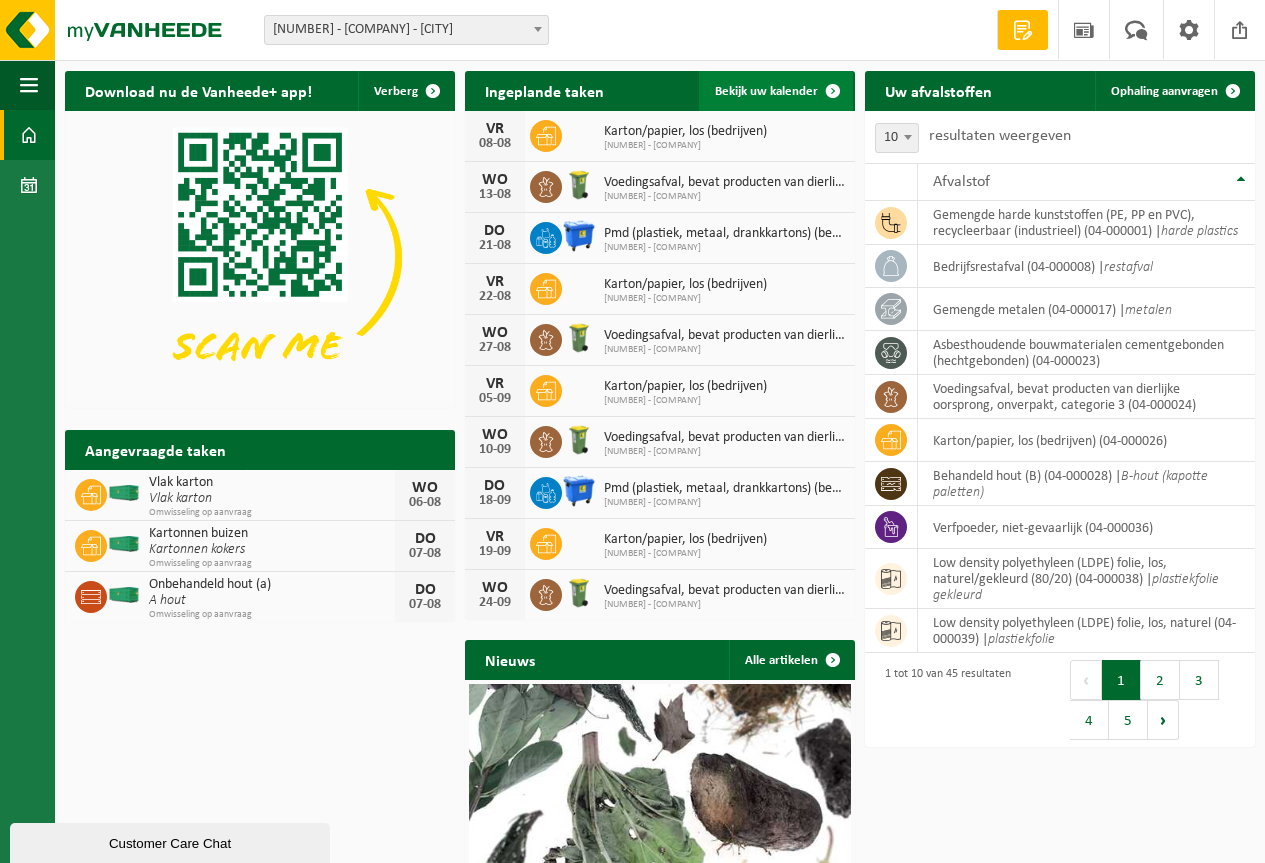 click on "Bekijk uw kalender" at bounding box center [766, 91] 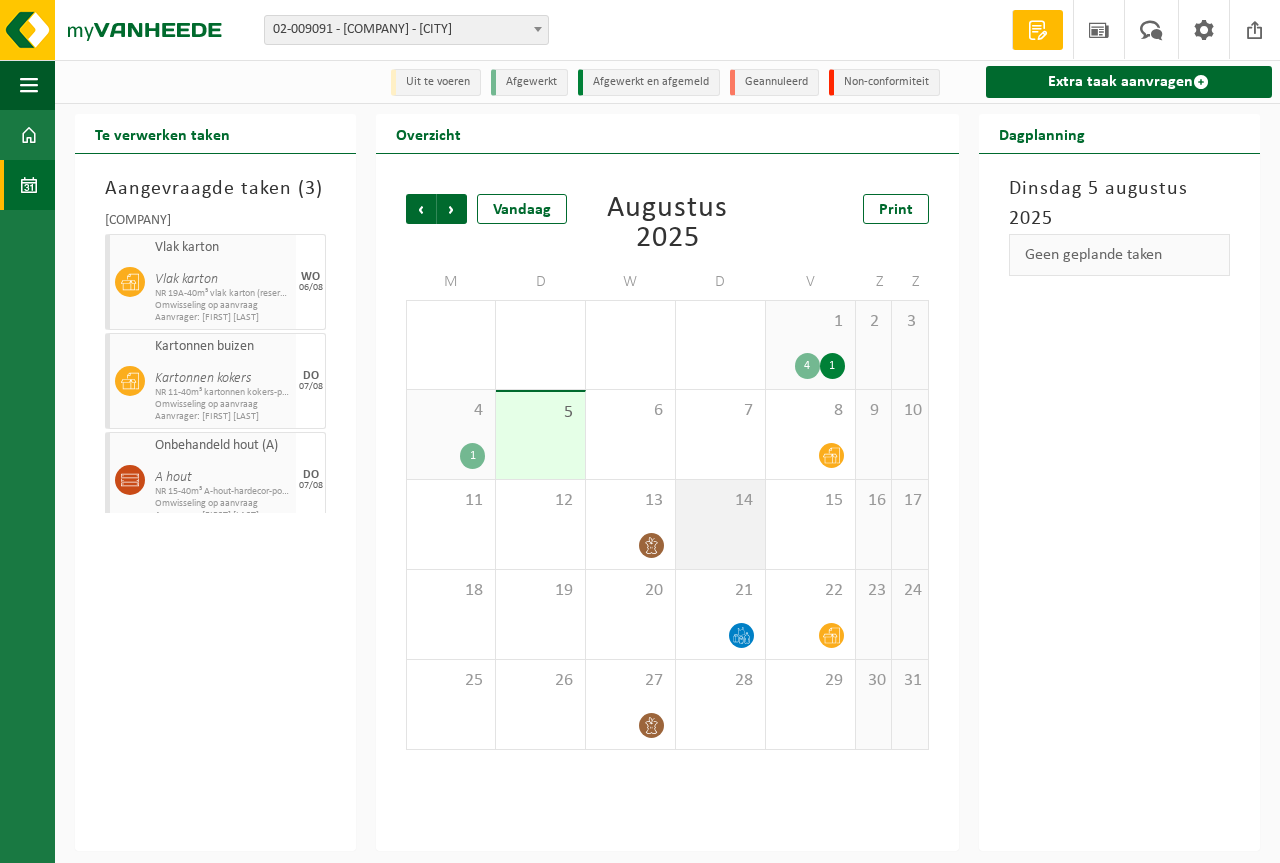 scroll, scrollTop: 0, scrollLeft: 0, axis: both 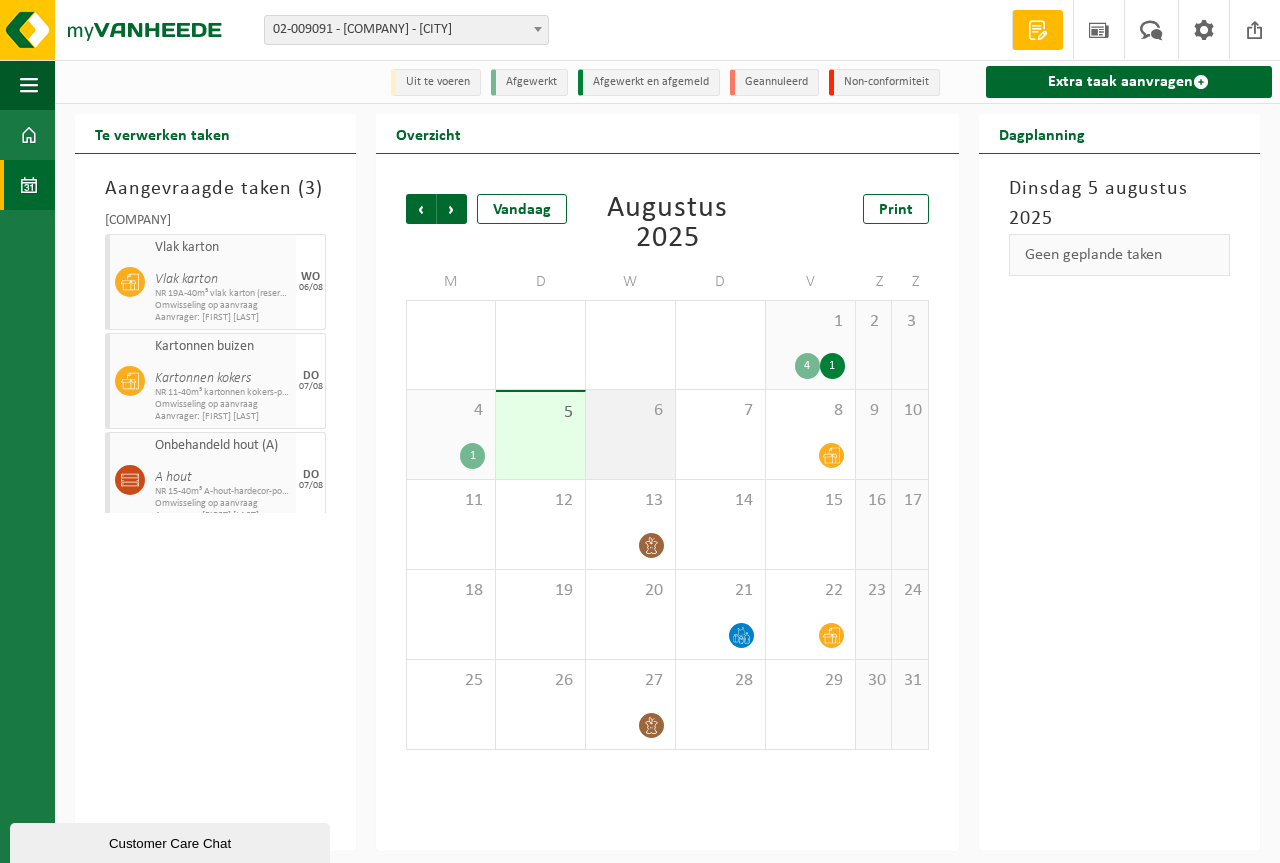 click on "6" at bounding box center (630, 411) 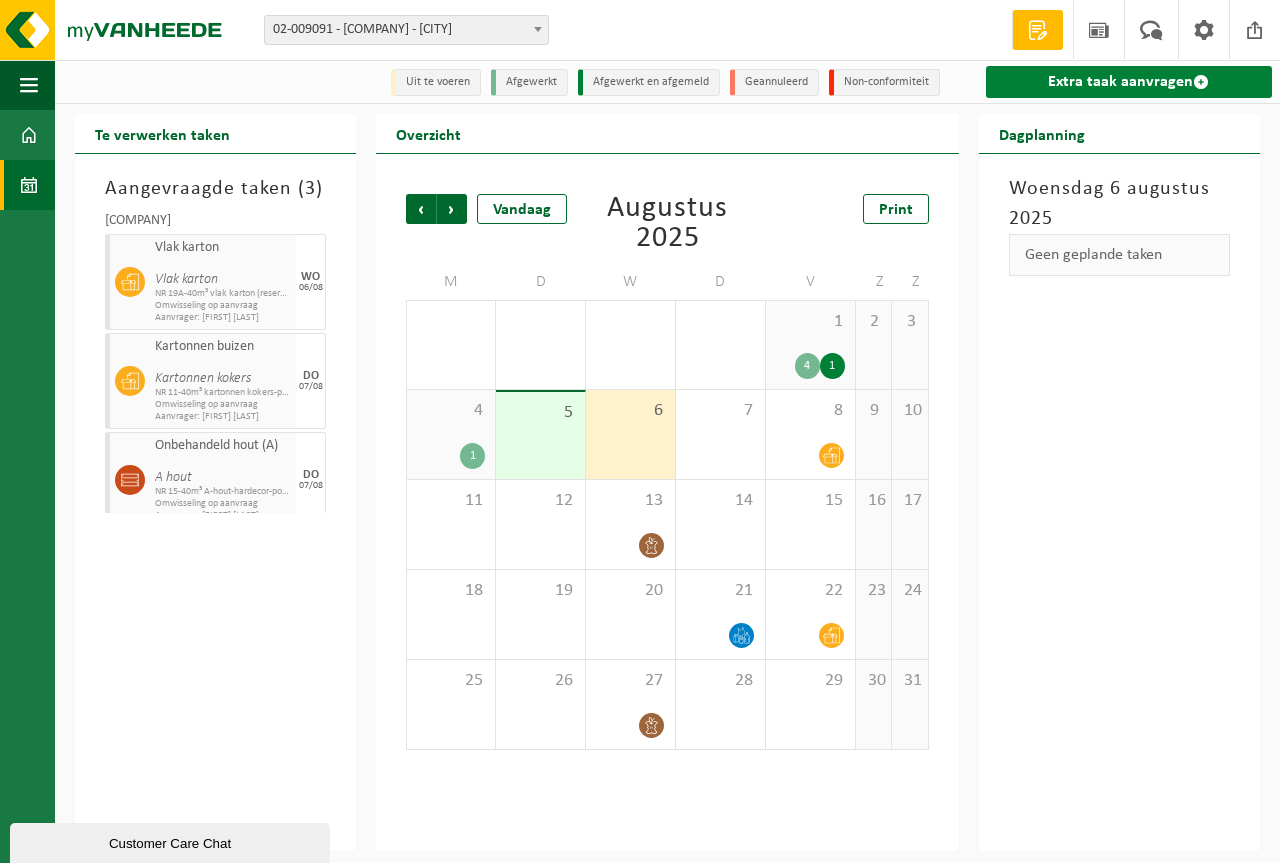 click on "Extra taak aanvragen" at bounding box center [1129, 82] 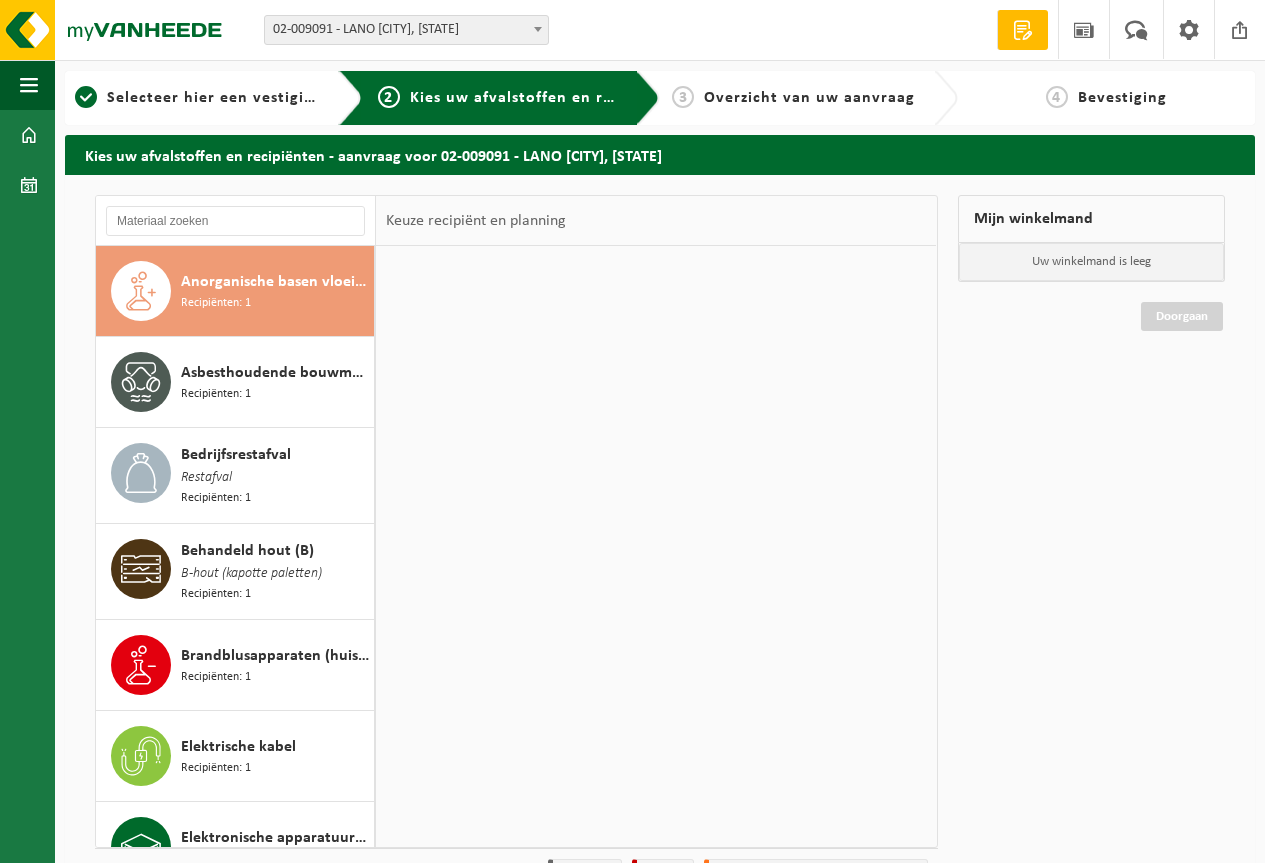 scroll, scrollTop: 0, scrollLeft: 0, axis: both 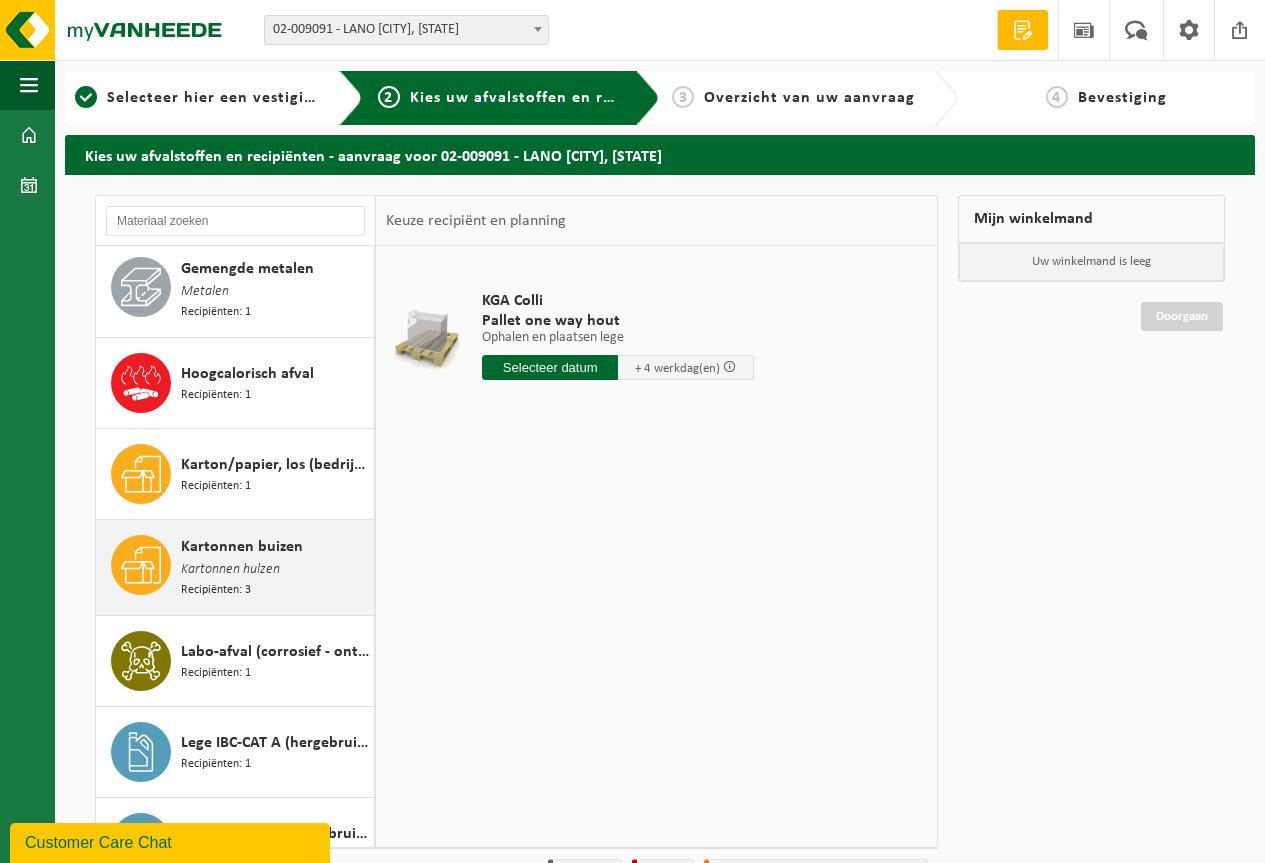 click on "Kartonnen buizen" at bounding box center (242, 547) 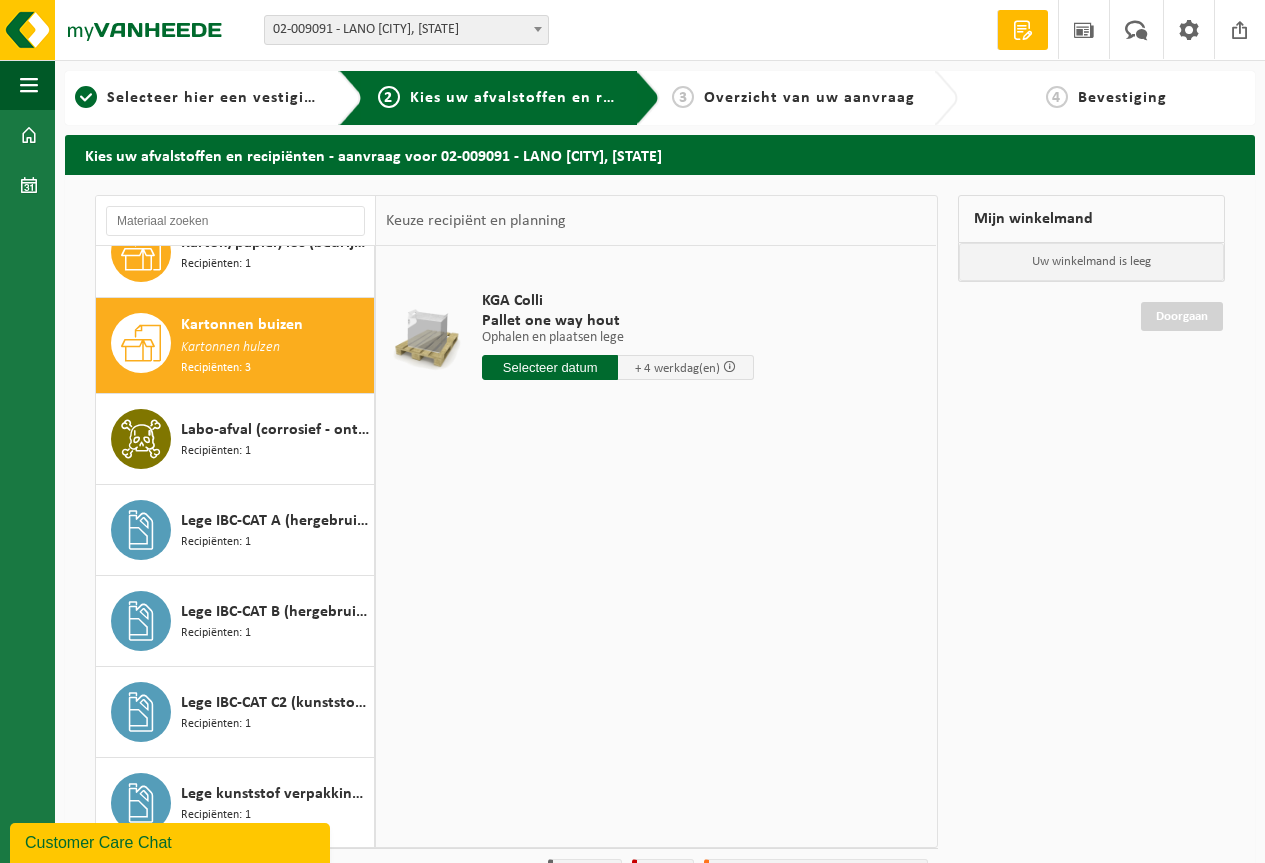 scroll, scrollTop: 1747, scrollLeft: 0, axis: vertical 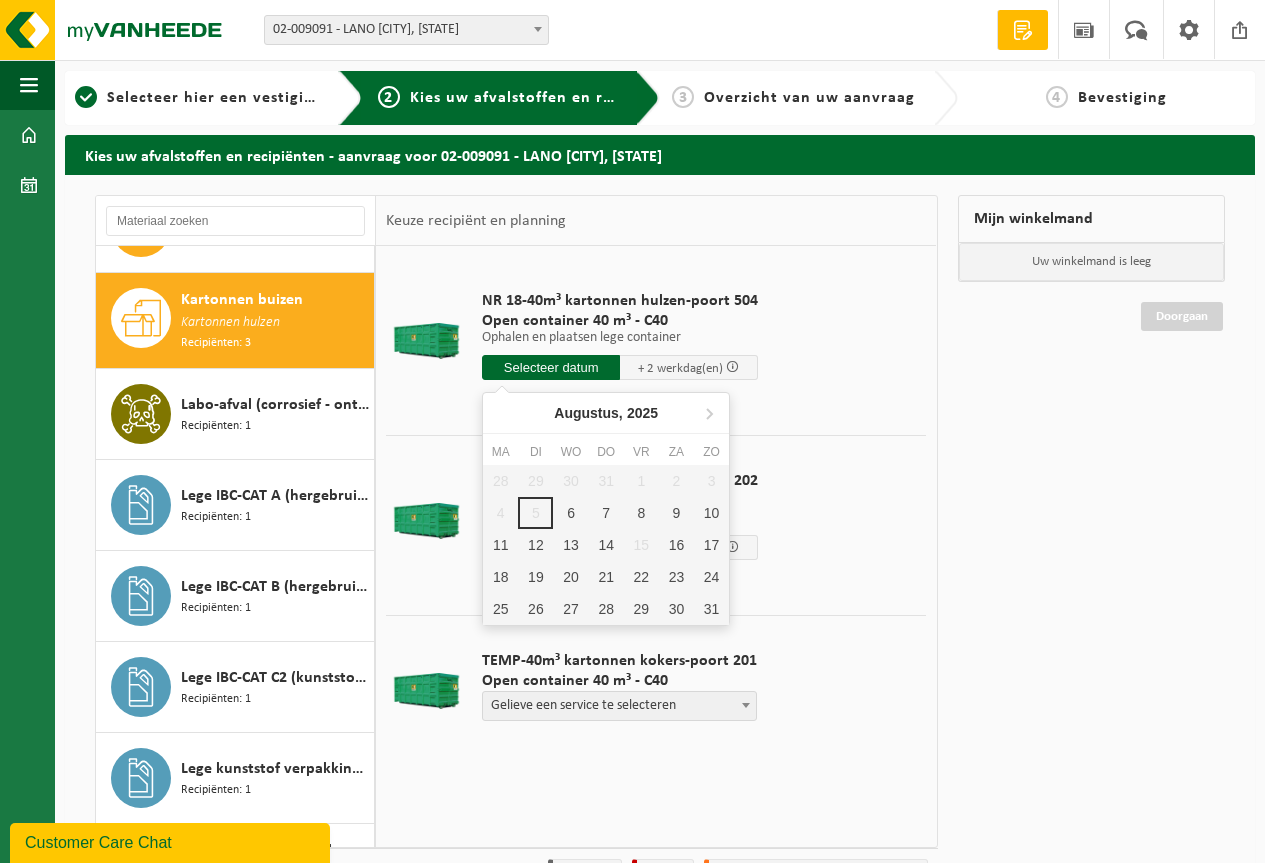 click at bounding box center (551, 367) 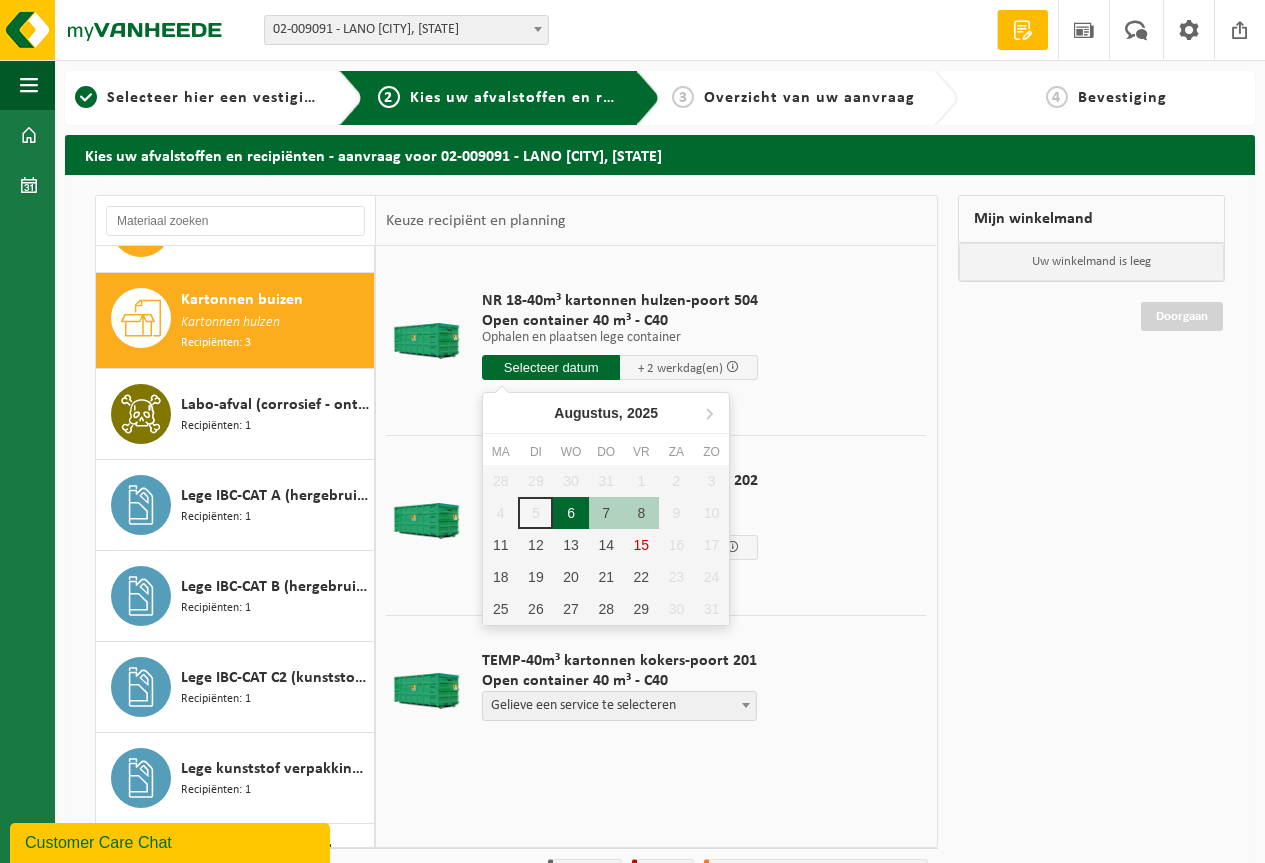 click on "6" at bounding box center (570, 513) 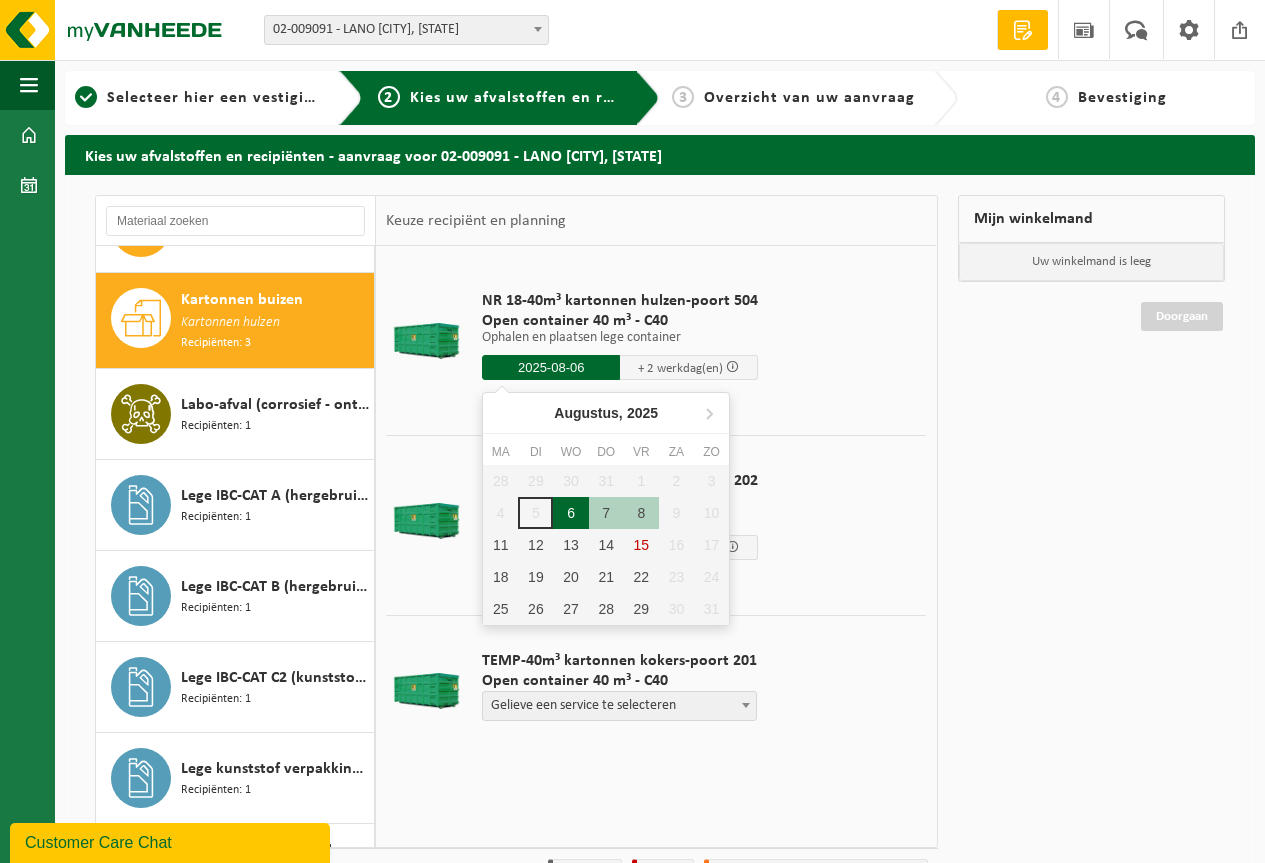type on "Van 2025-08-06" 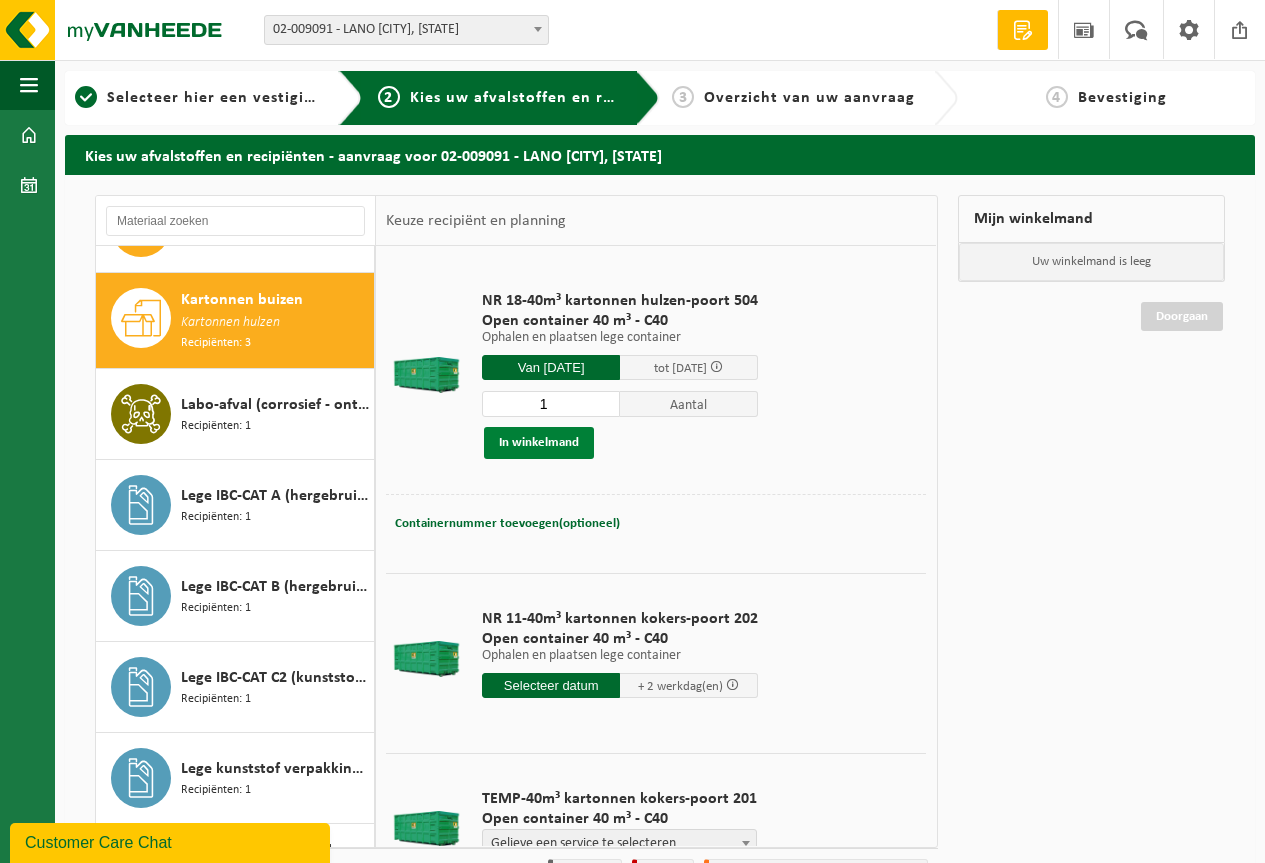 click on "In winkelmand" at bounding box center (539, 443) 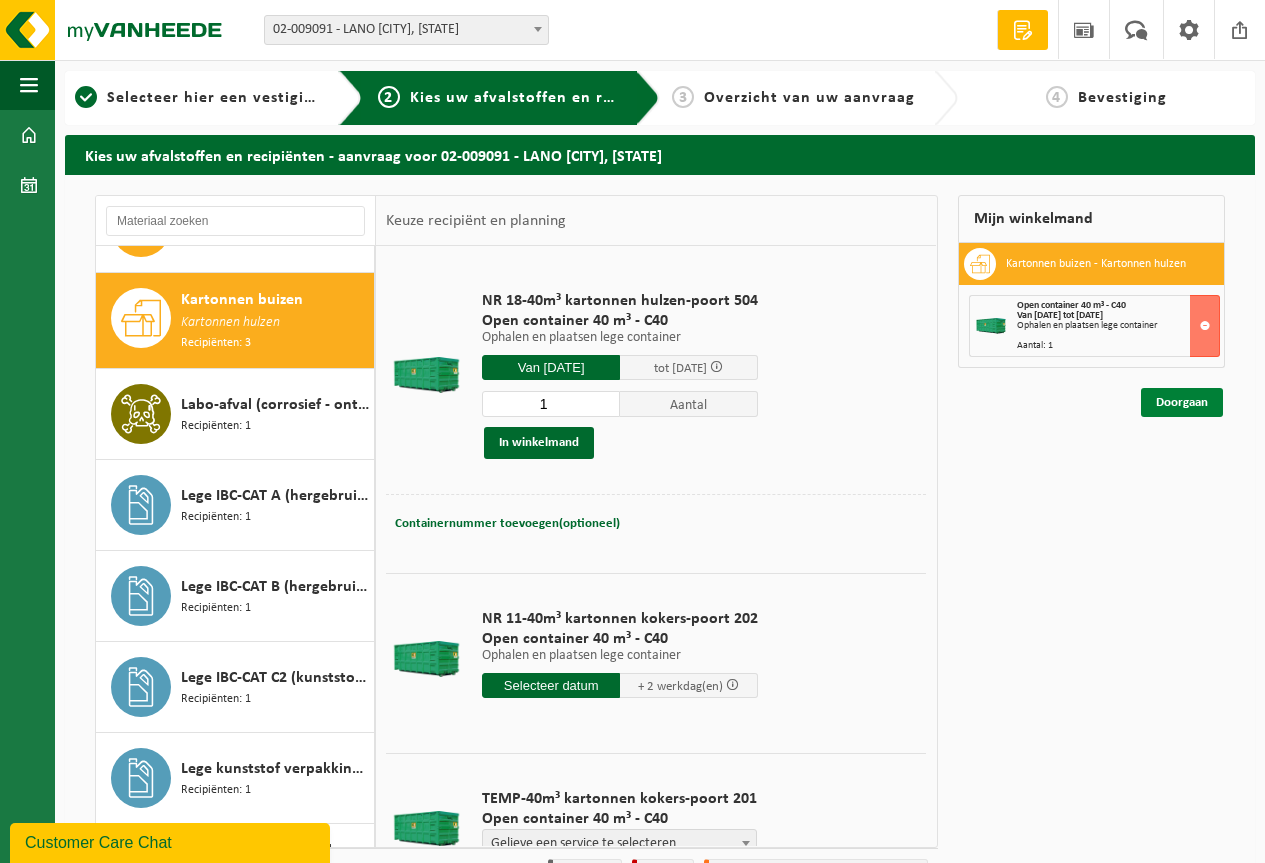 click on "Doorgaan" at bounding box center [1182, 402] 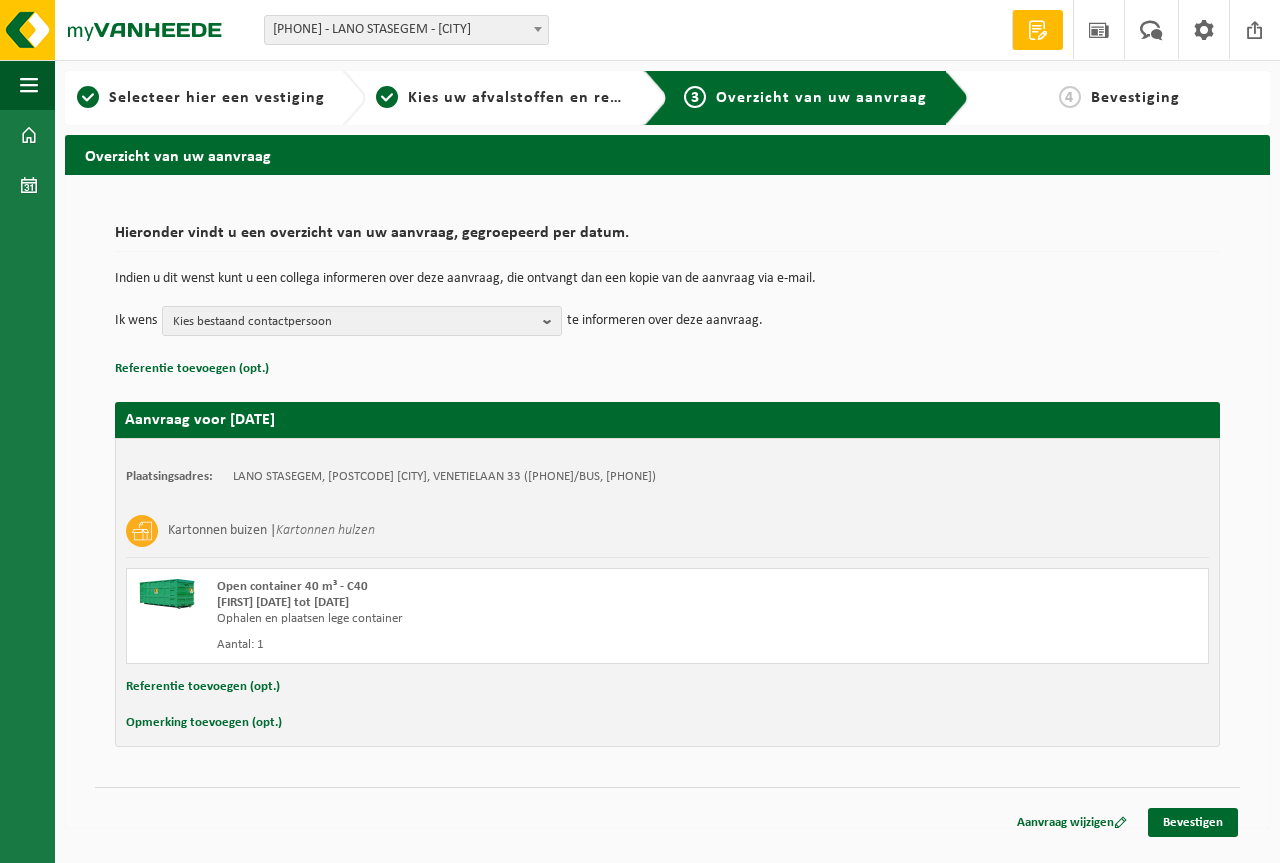 scroll, scrollTop: 0, scrollLeft: 0, axis: both 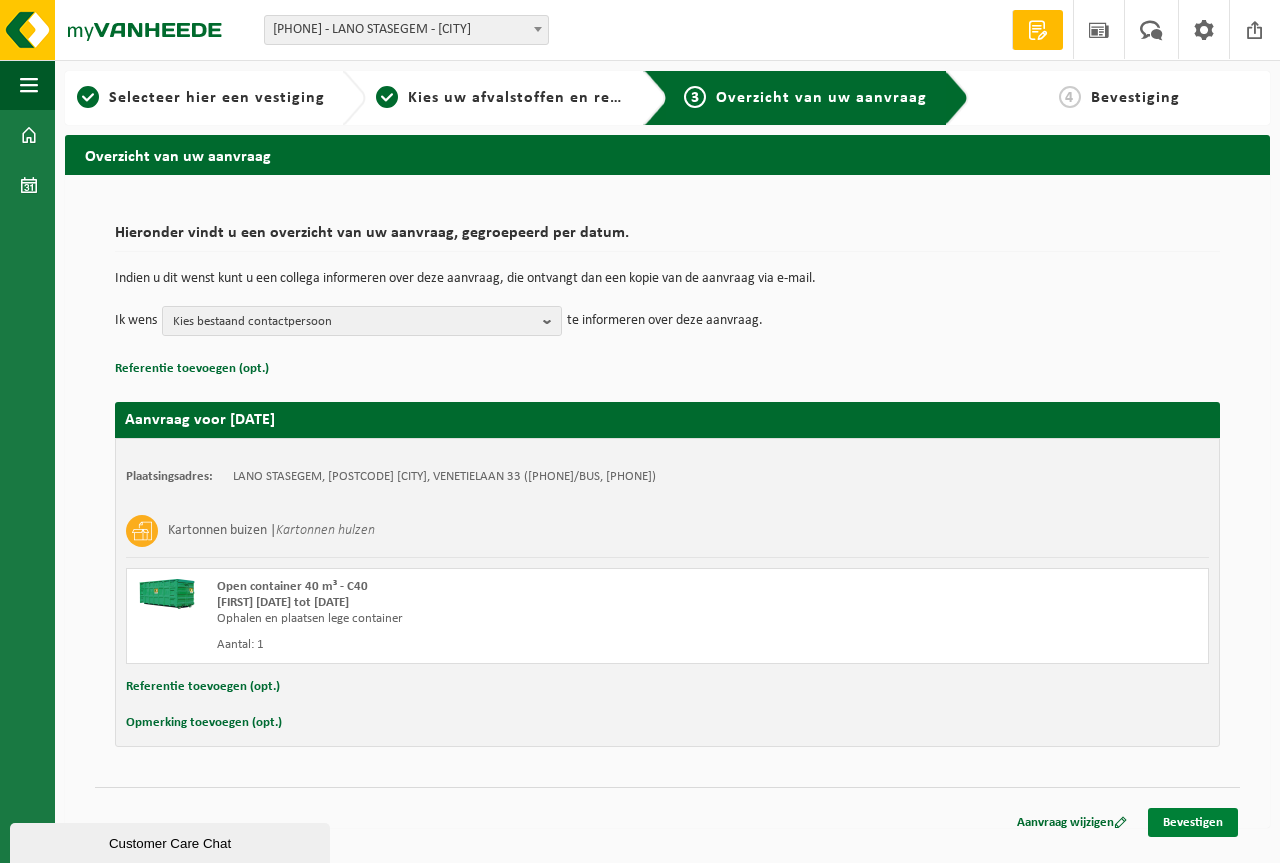 click on "Bevestigen" at bounding box center [1193, 822] 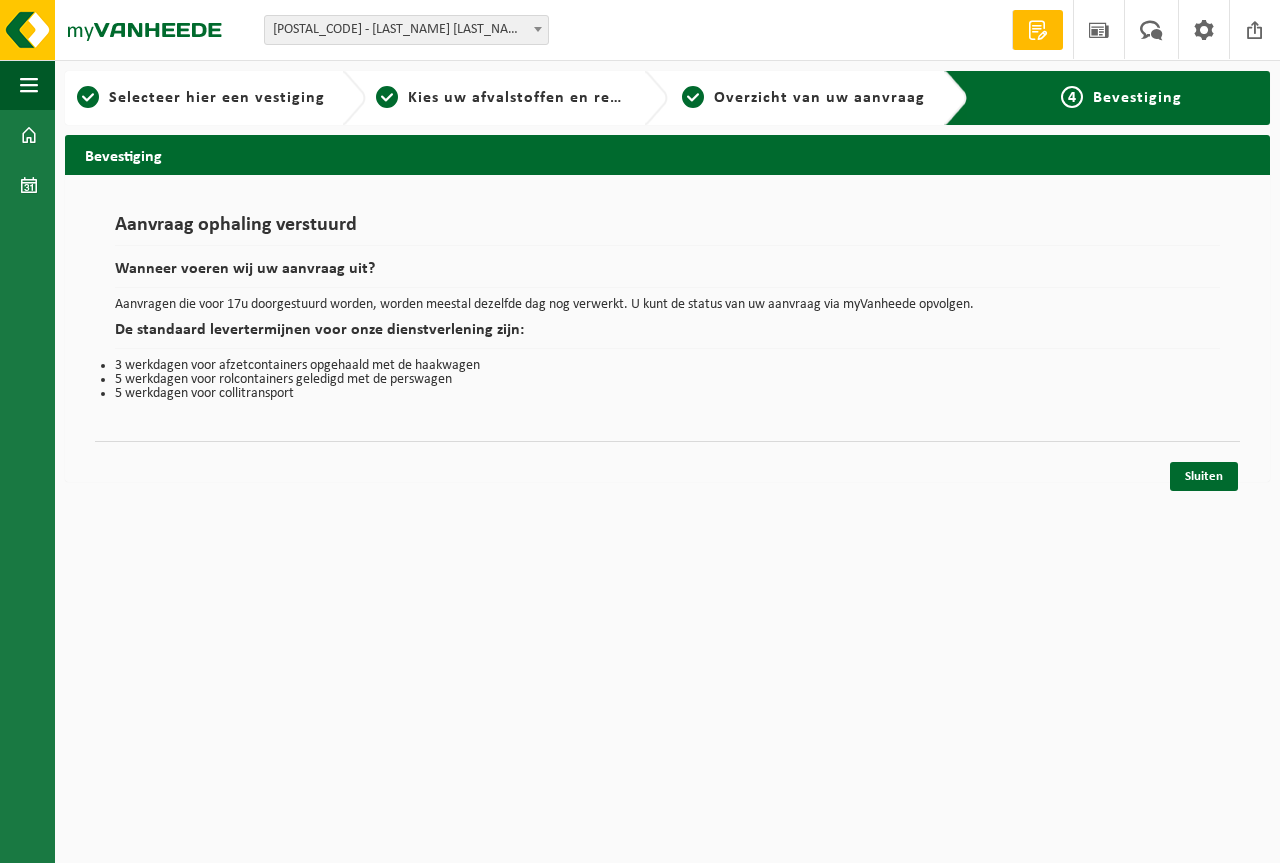 scroll, scrollTop: 0, scrollLeft: 0, axis: both 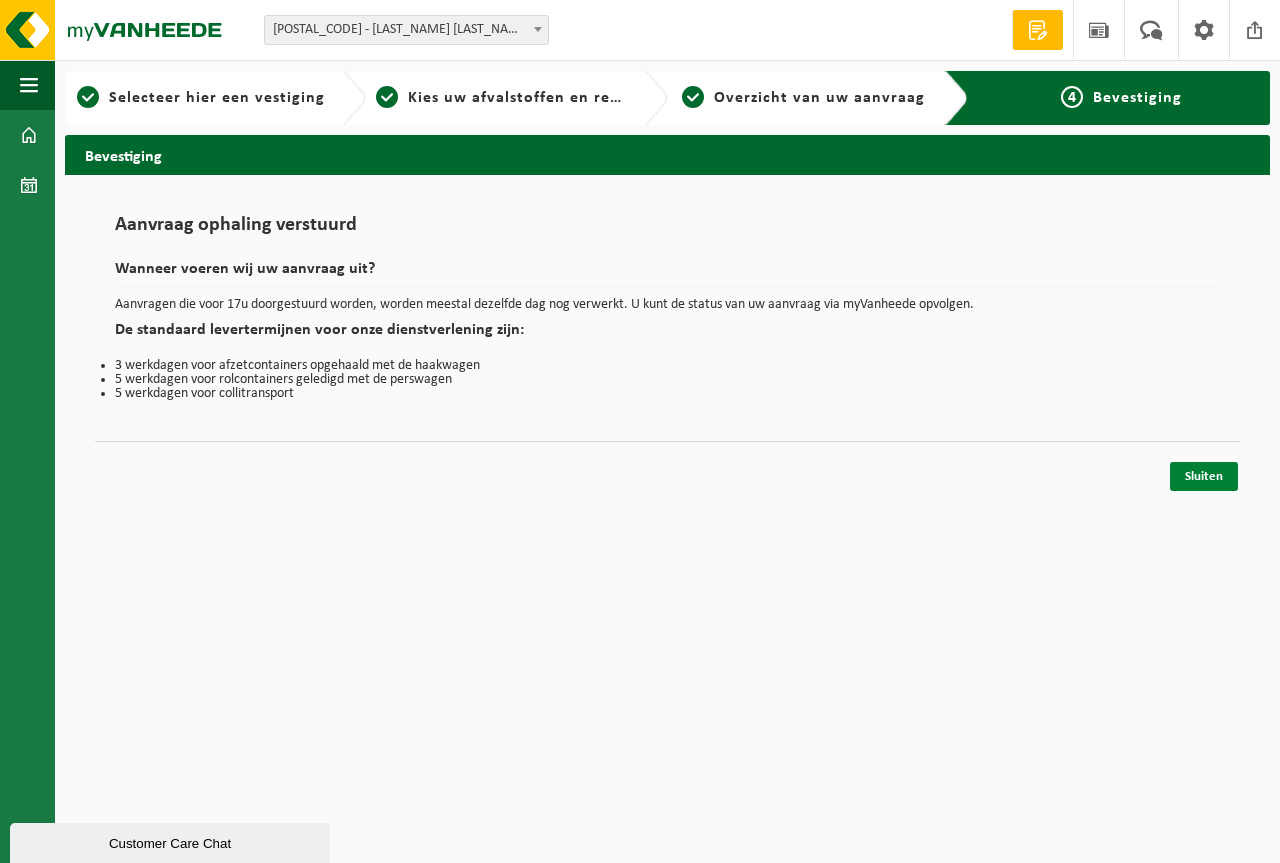 click on "Sluiten" at bounding box center [1204, 476] 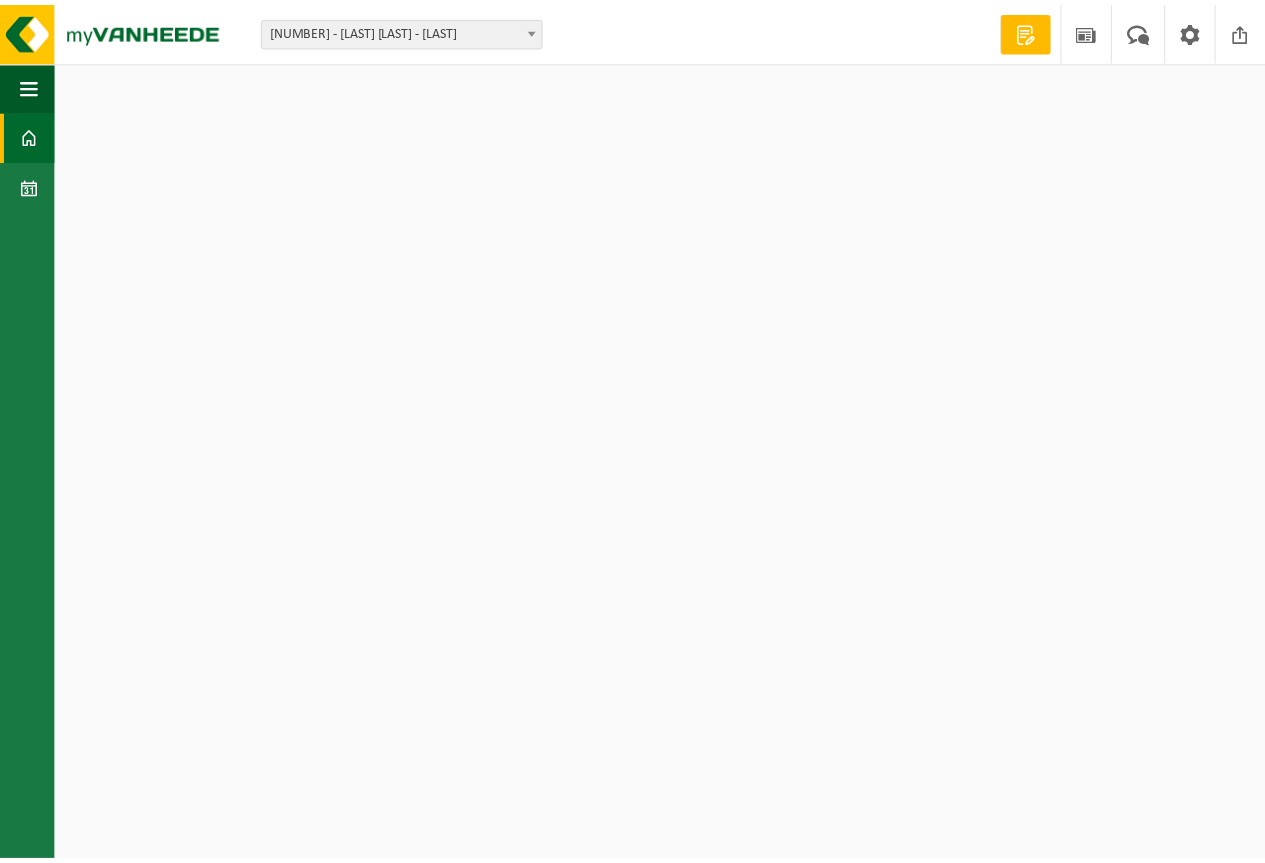 scroll, scrollTop: 0, scrollLeft: 0, axis: both 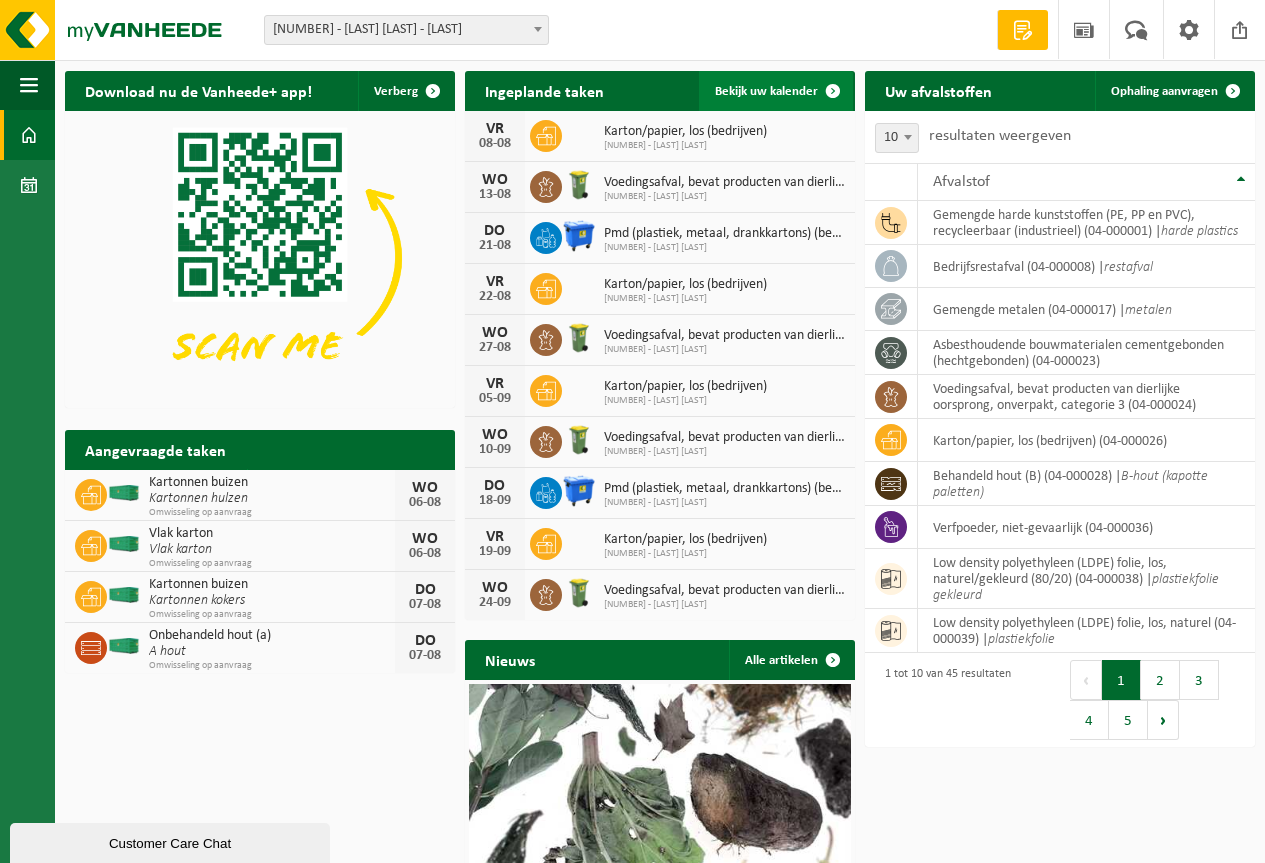 click on "Bekijk uw kalender" at bounding box center [766, 91] 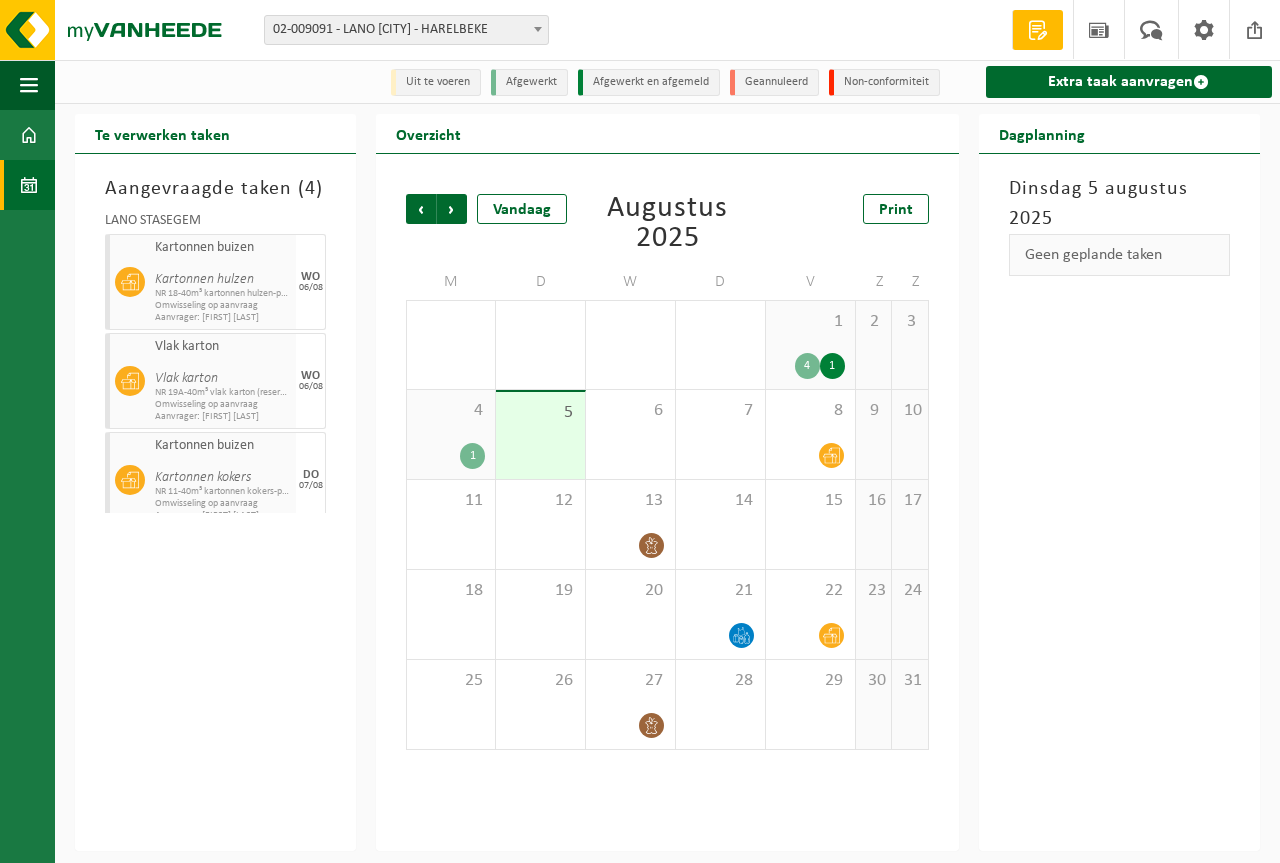 scroll, scrollTop: 0, scrollLeft: 0, axis: both 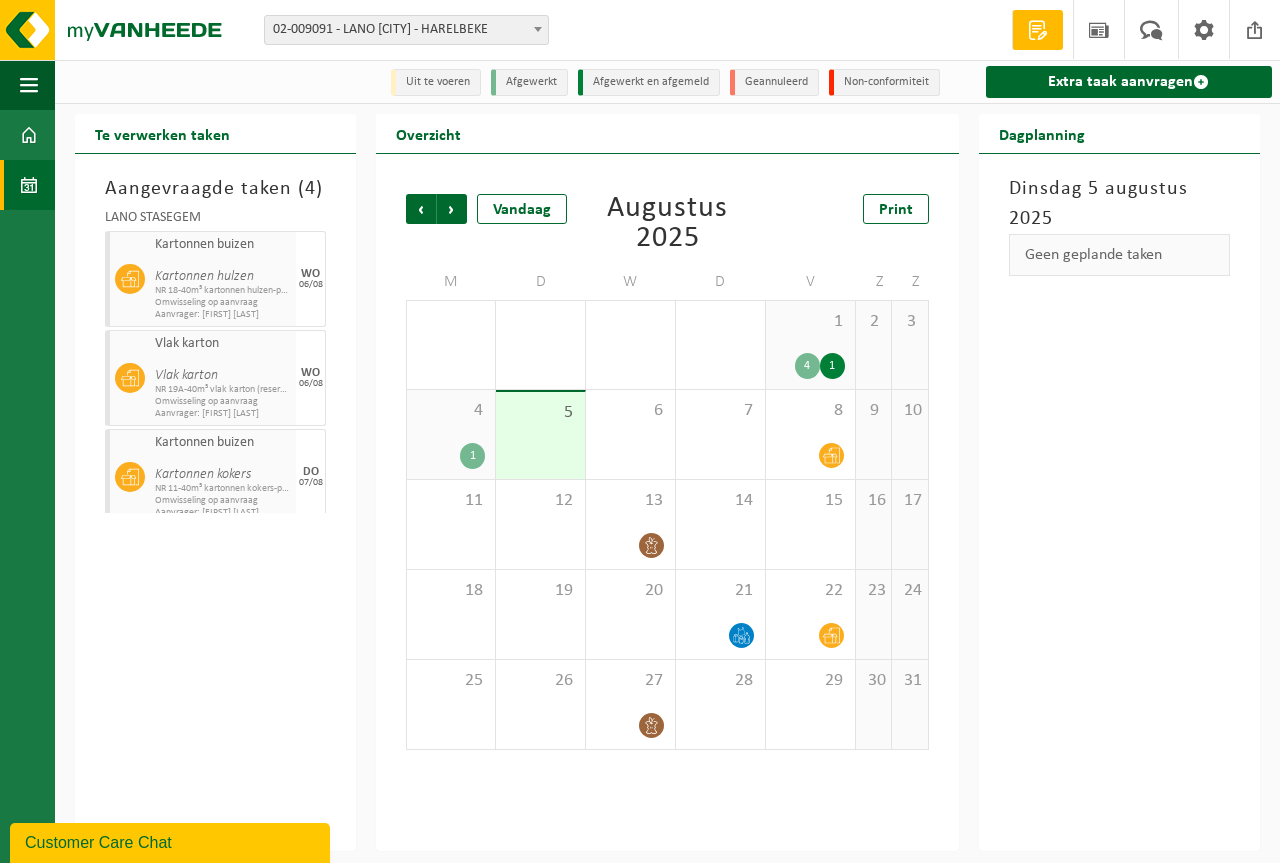 click on "1 4 1" at bounding box center (810, 345) 